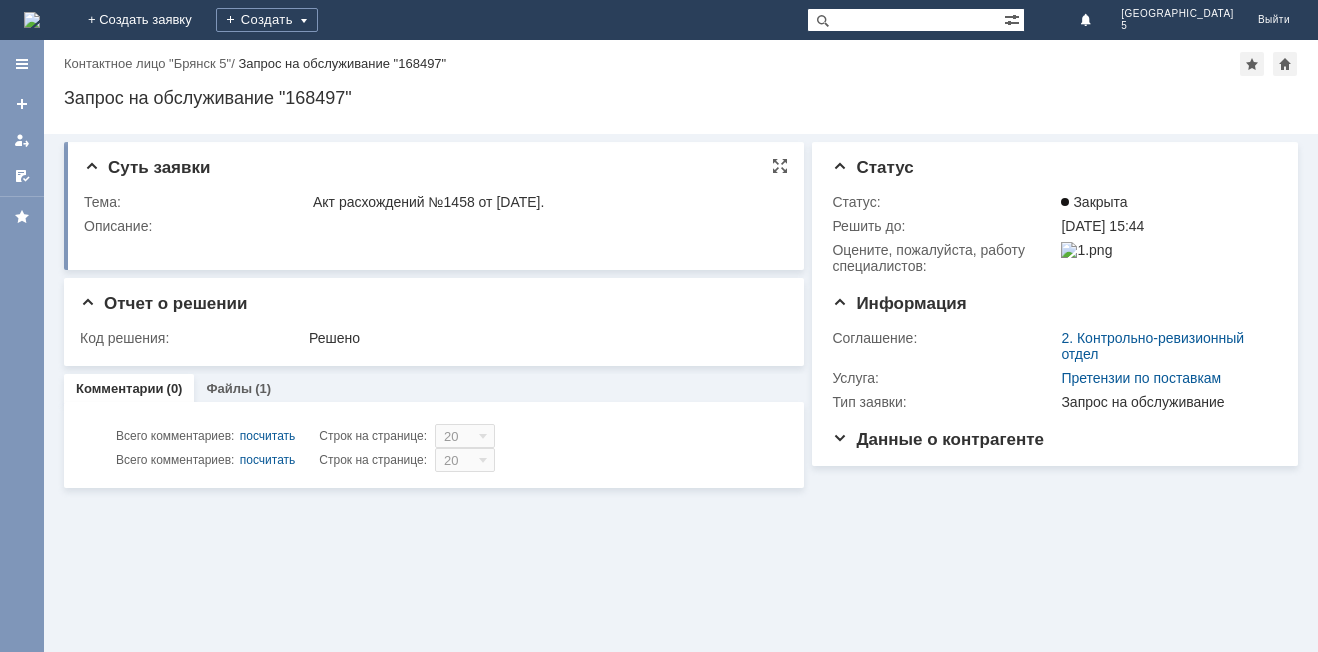 scroll, scrollTop: 0, scrollLeft: 0, axis: both 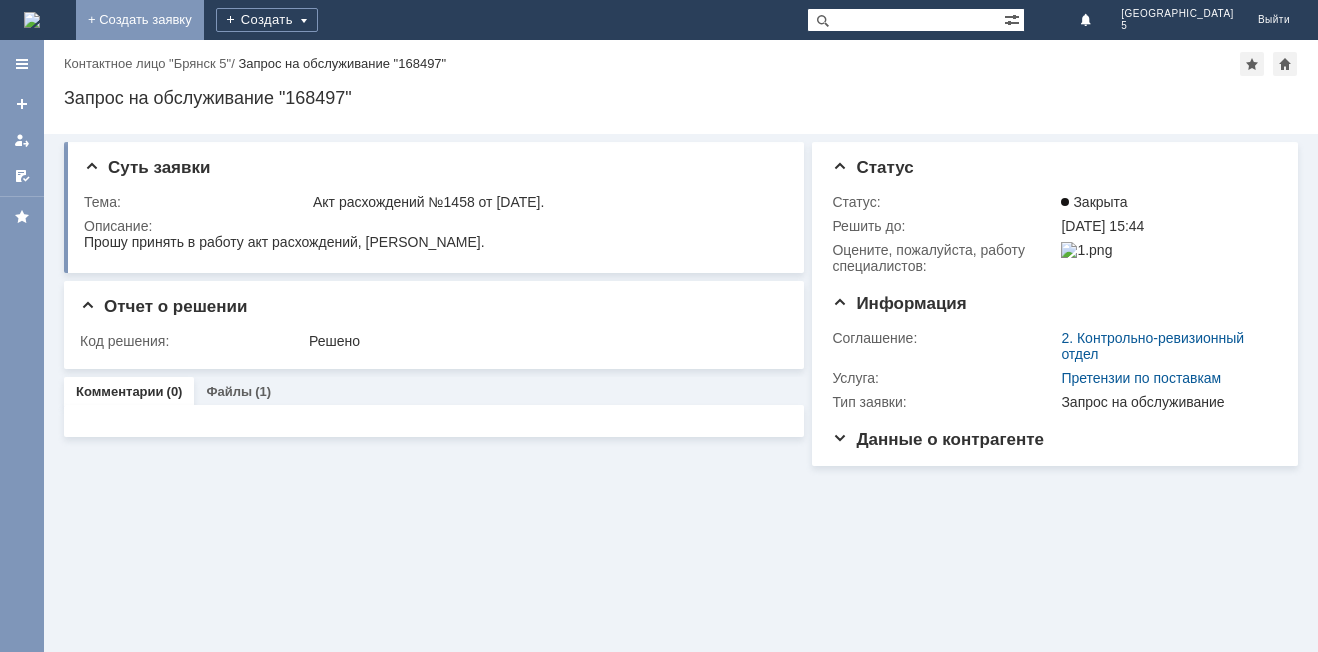 click on "+ Создать заявку" at bounding box center [140, 20] 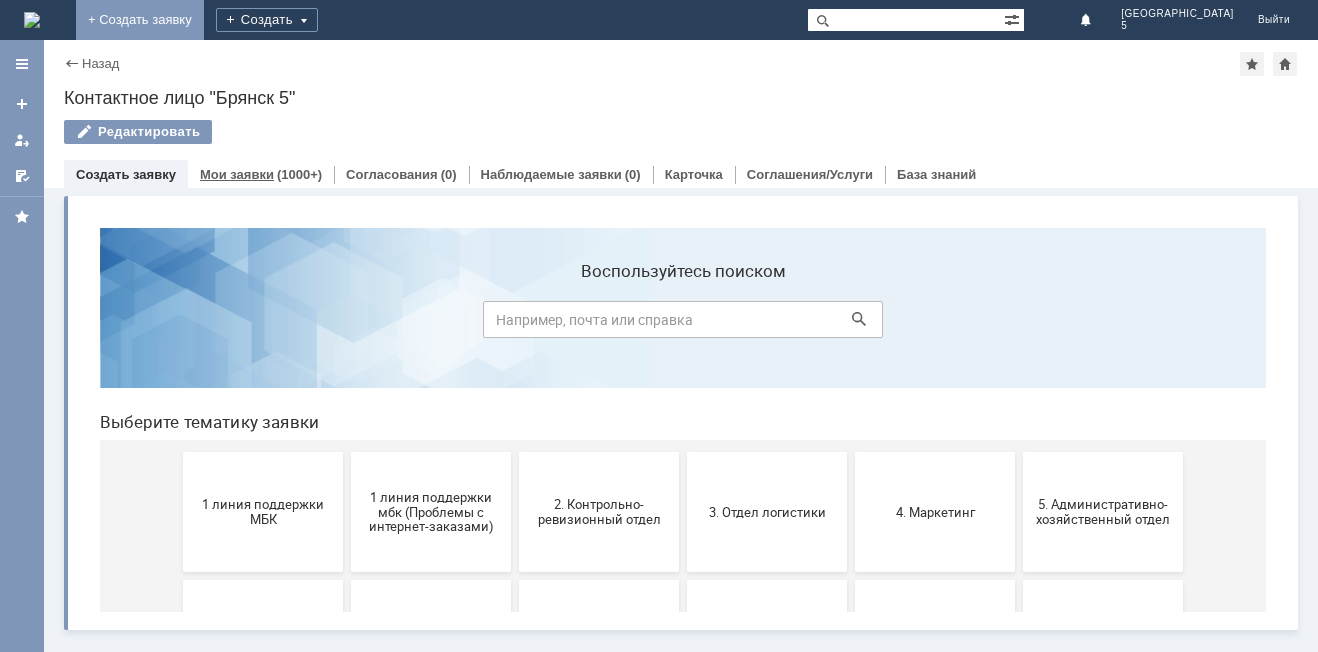 scroll, scrollTop: 0, scrollLeft: 0, axis: both 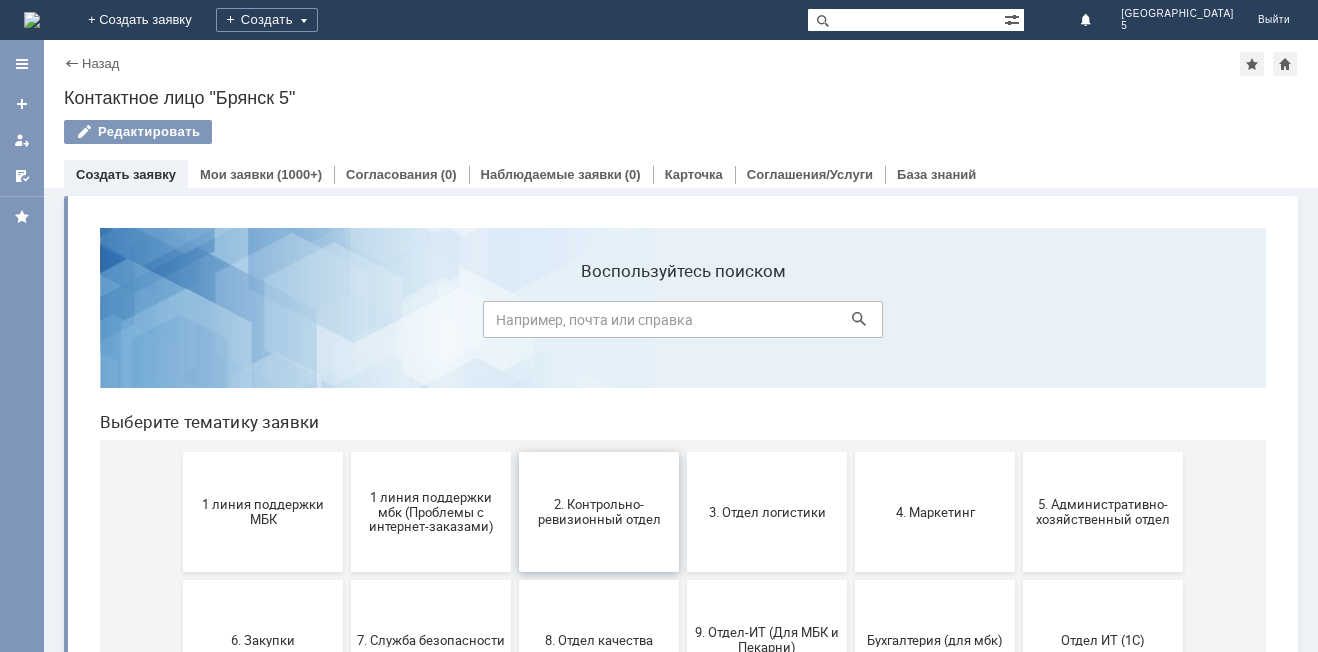 click on "2. Контрольно-ревизионный отдел" at bounding box center (599, 512) 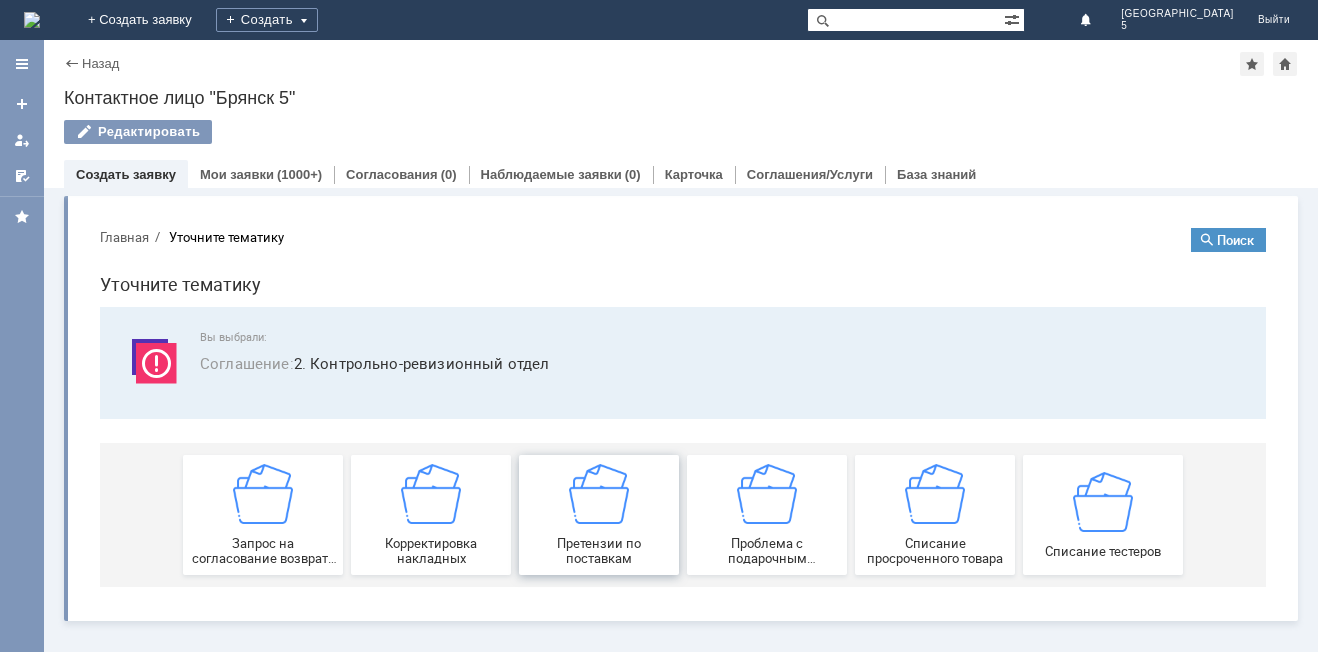 click at bounding box center (599, 494) 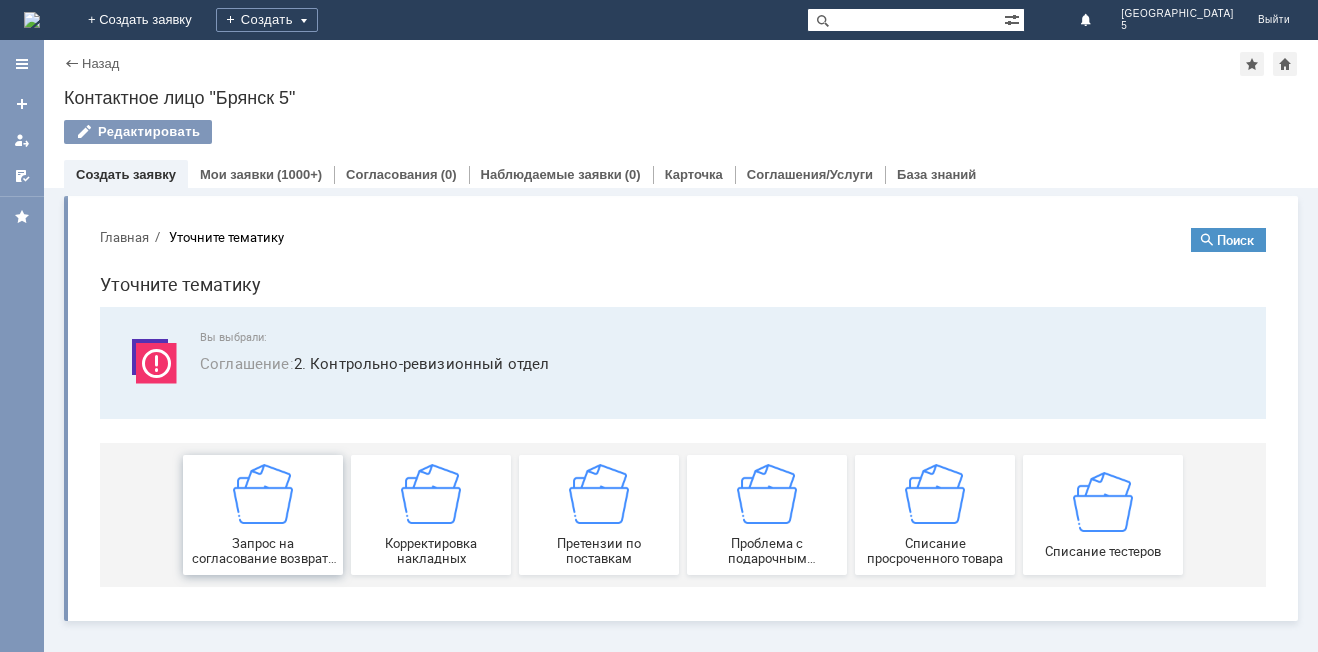 click at bounding box center (263, 494) 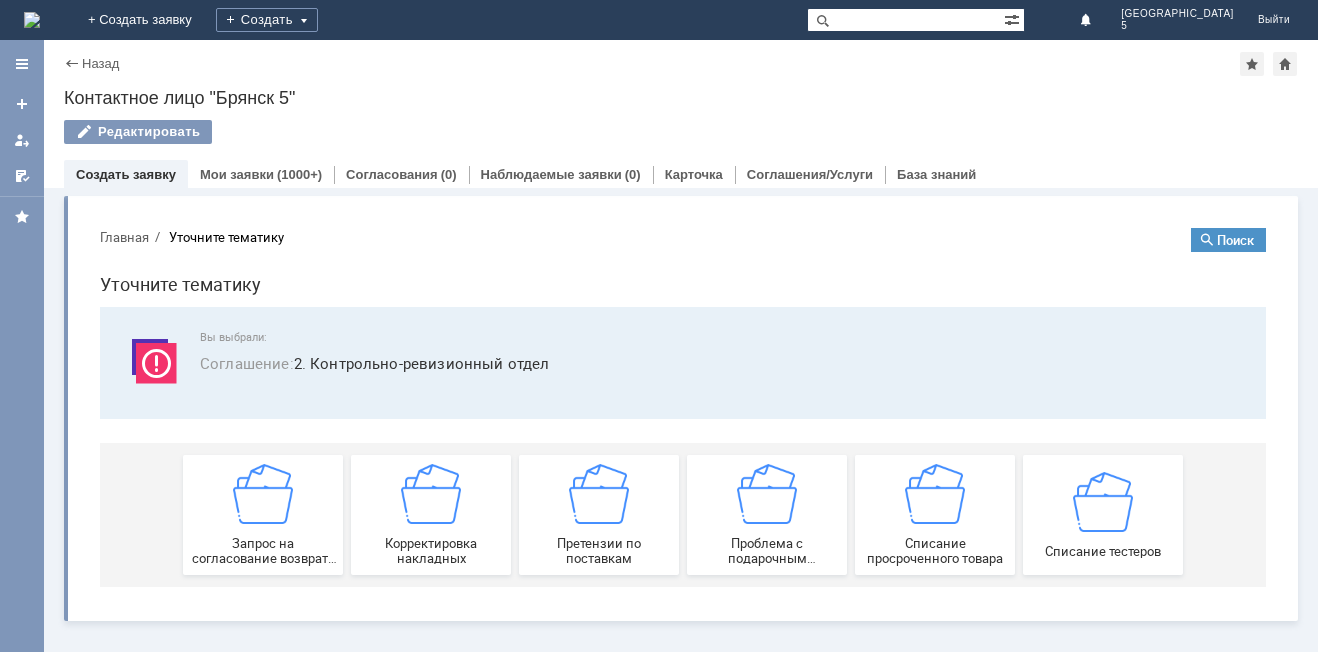 click on "Назад" at bounding box center (91, 63) 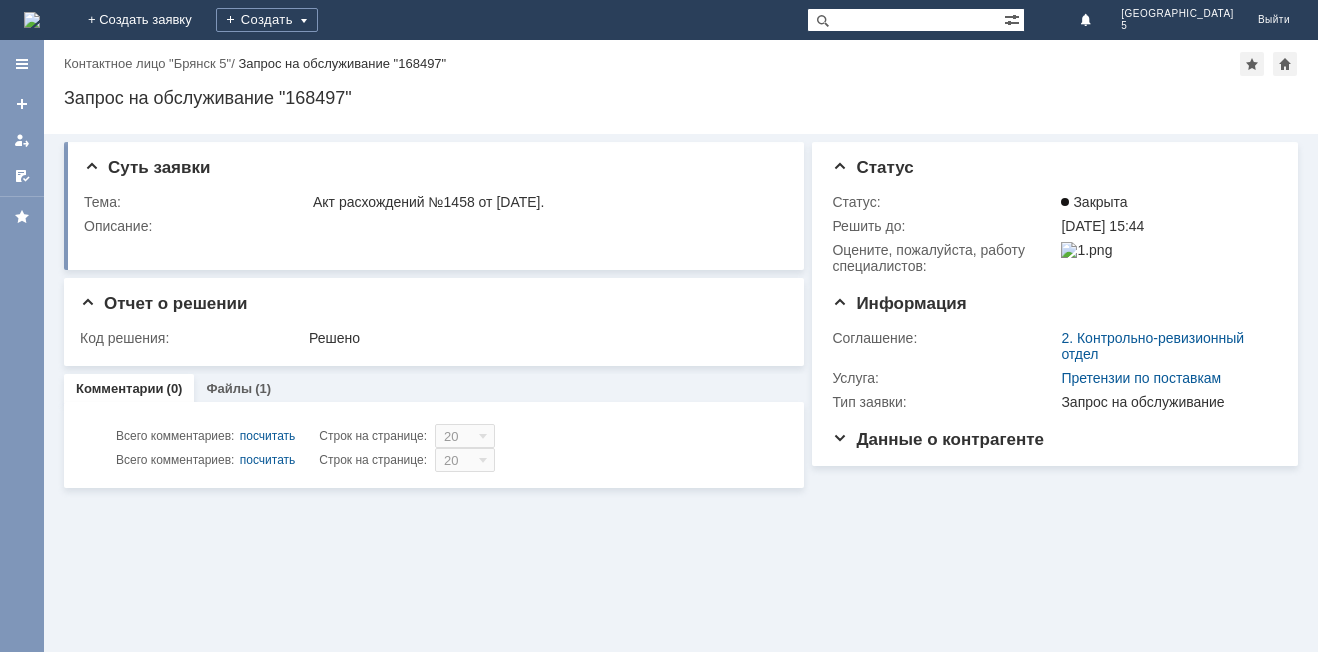 scroll, scrollTop: 0, scrollLeft: 0, axis: both 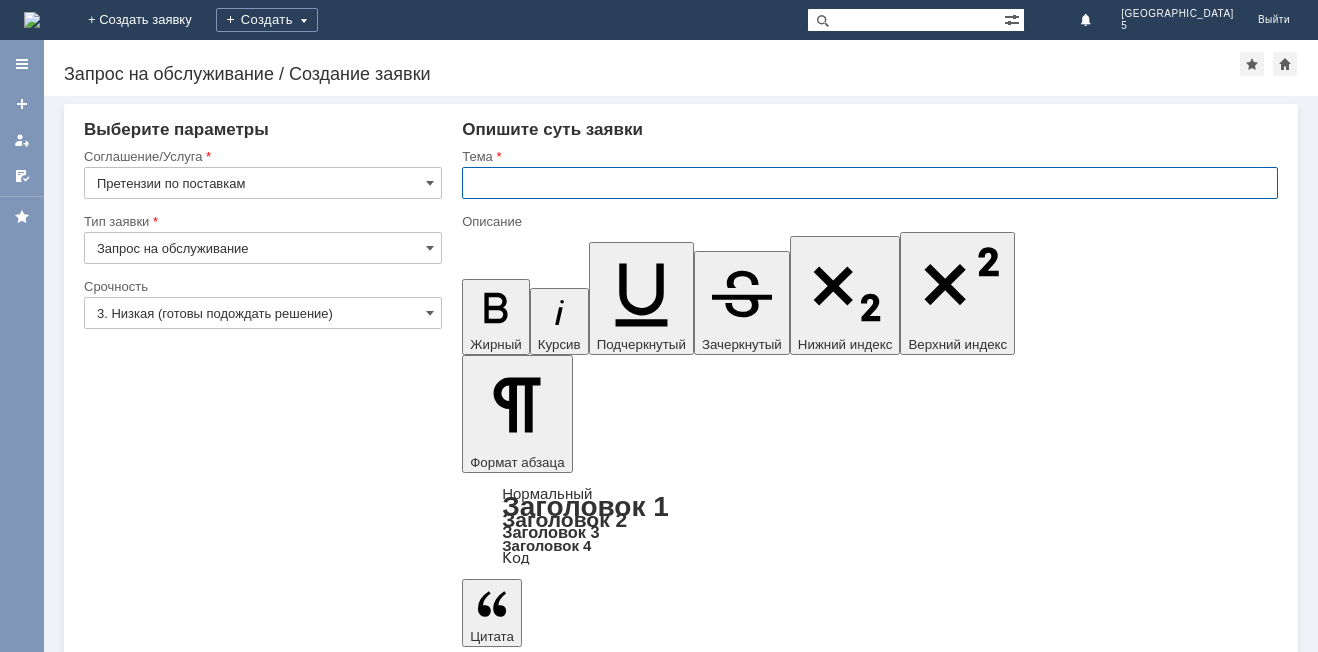 paste on "Акт расхождений по поступлению № Т2-1755 от 10.07.2025 г." 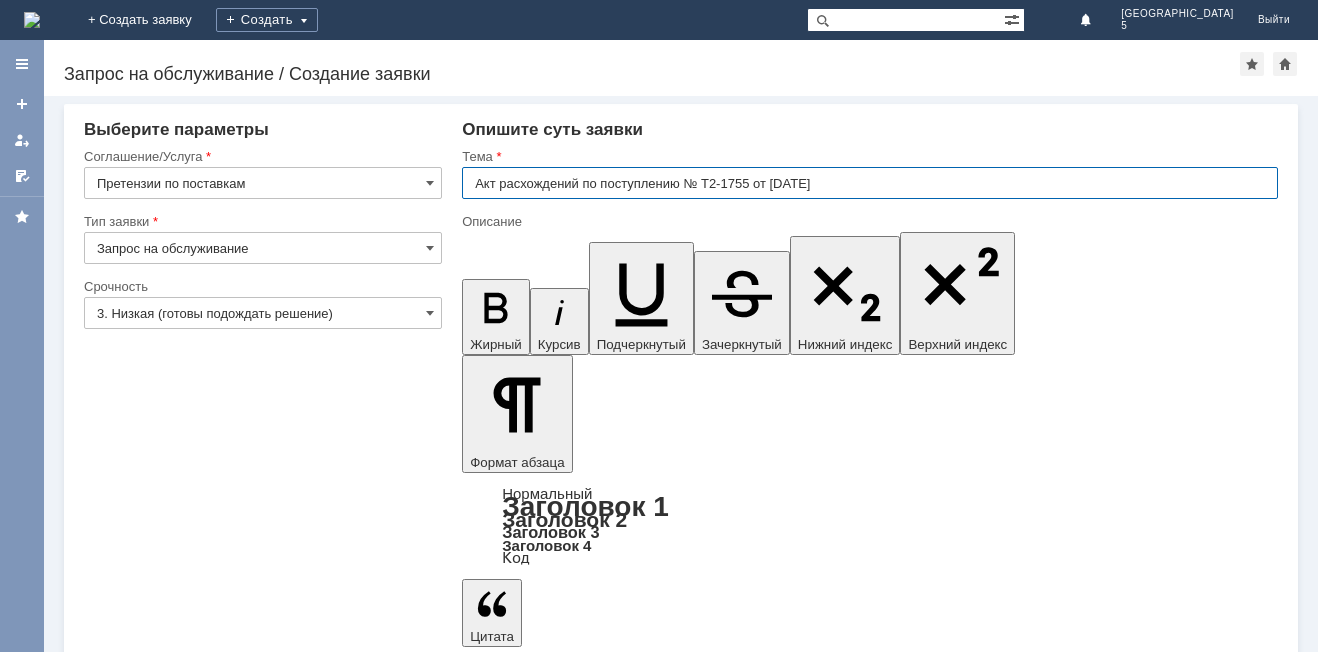 type on "Акт расхождений по поступлению № Т2-1755 от 10.07.2025 г." 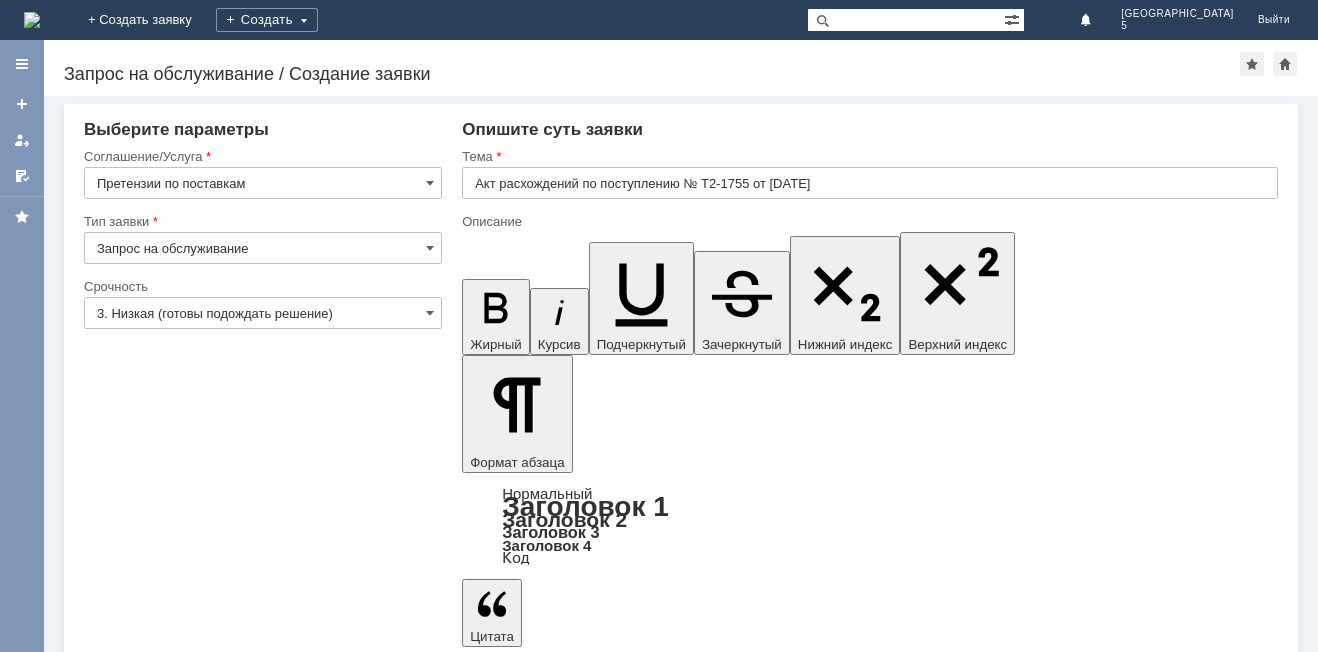type 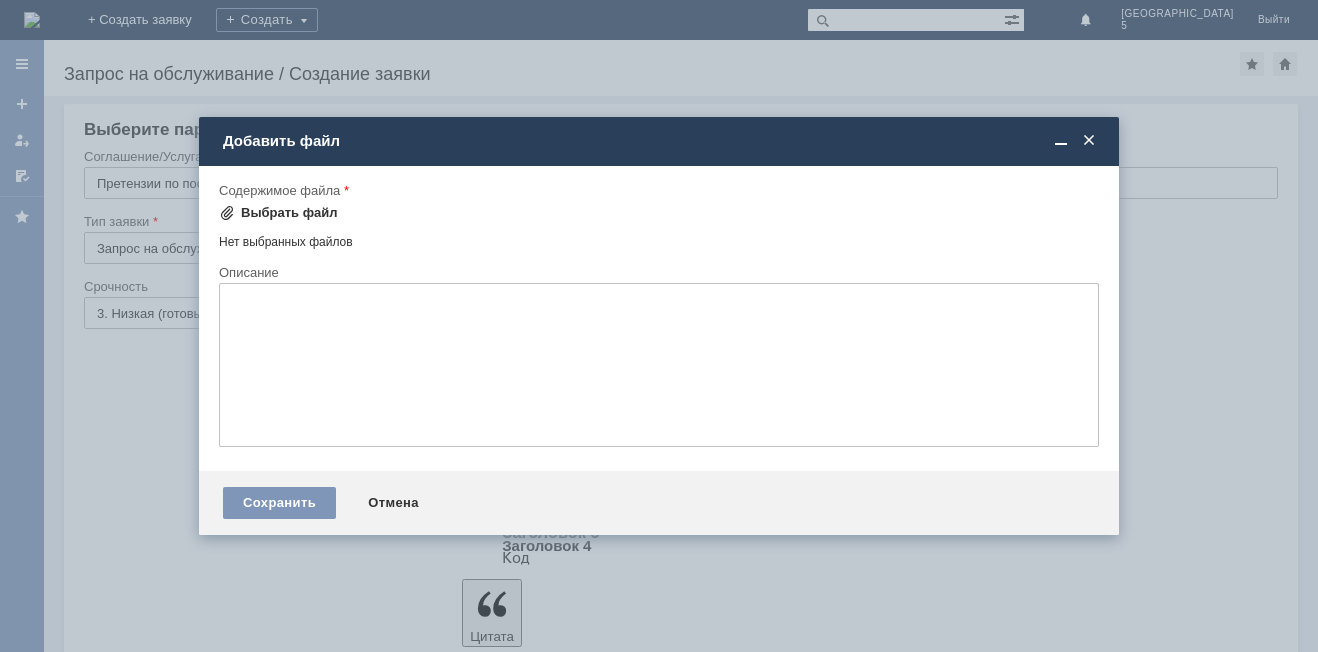 click at bounding box center (227, 213) 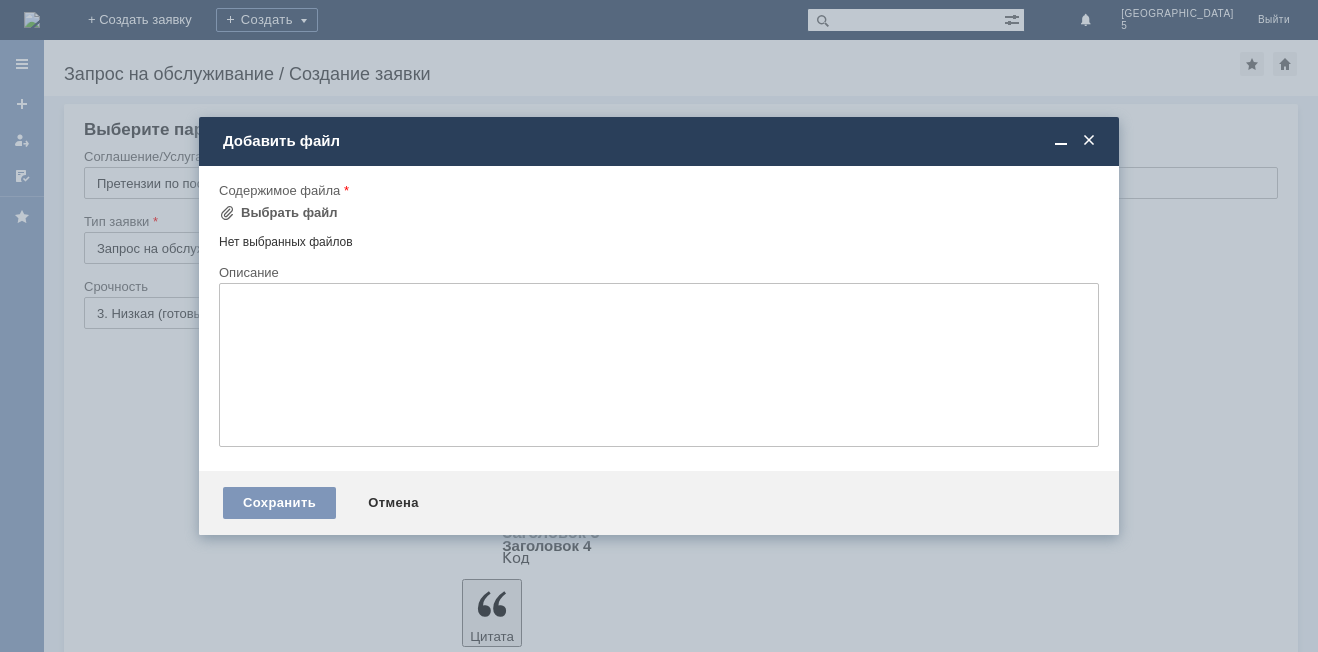 scroll, scrollTop: 0, scrollLeft: 0, axis: both 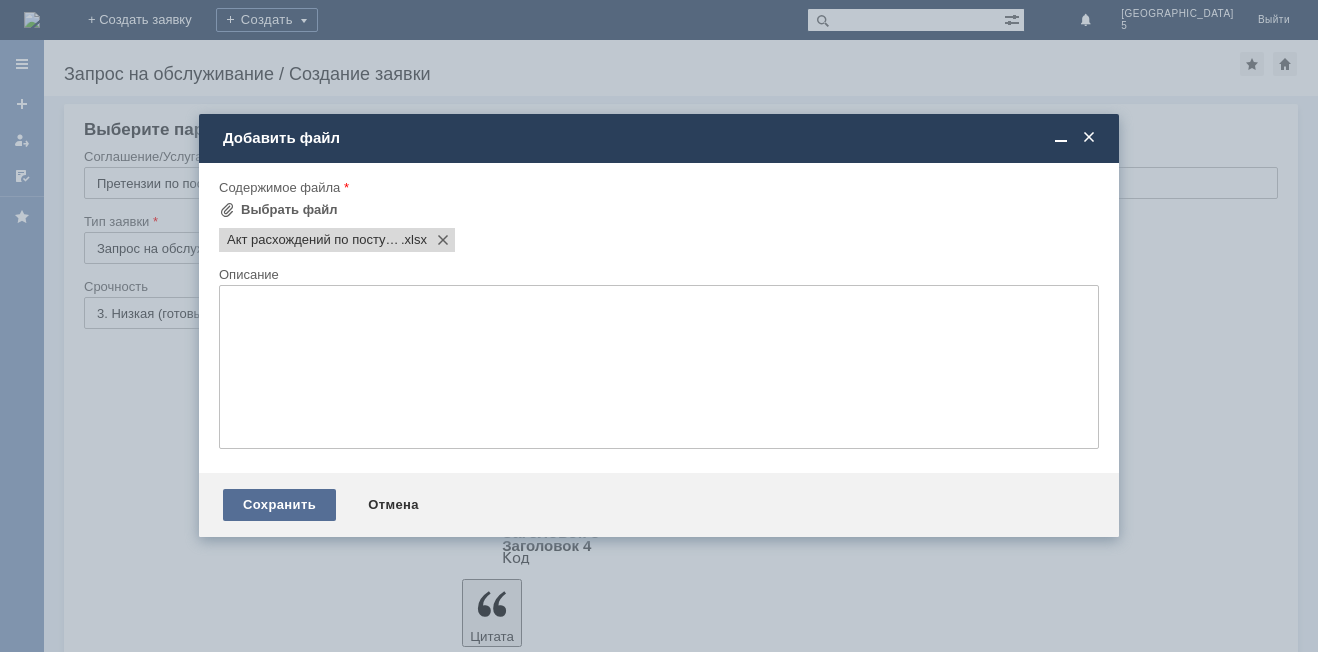 click on "Сохранить" at bounding box center [279, 505] 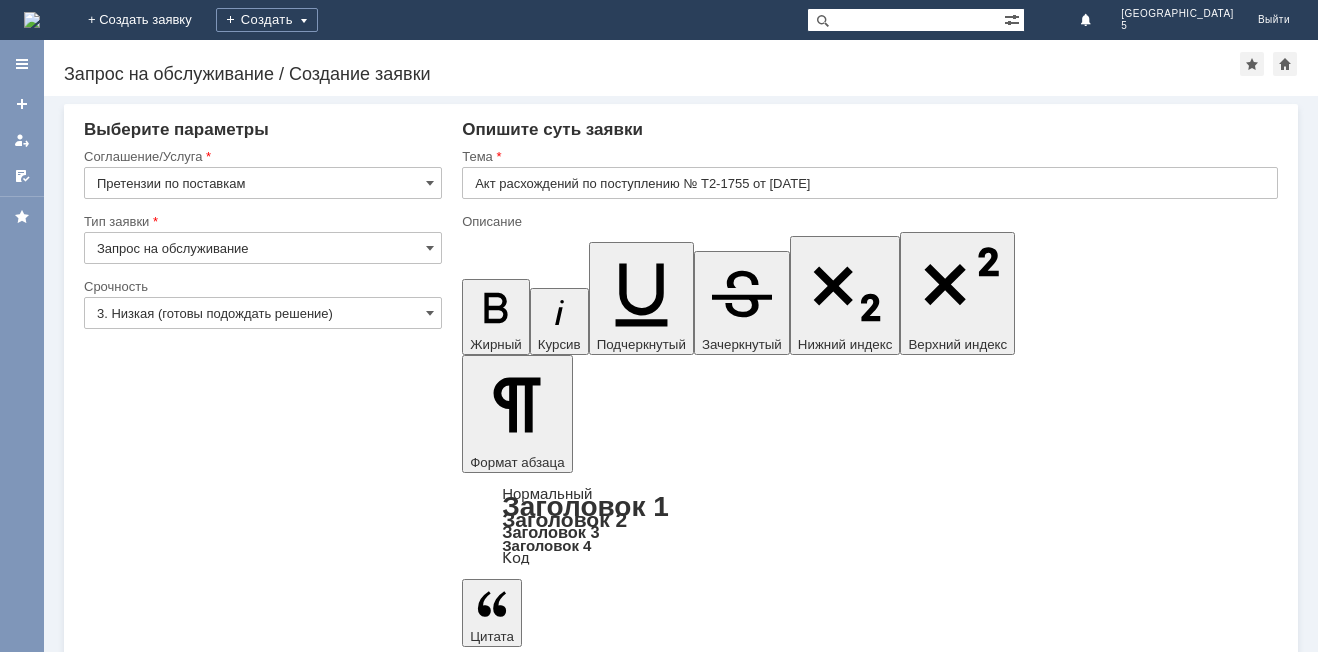 click on "Сохранить" at bounding box center [144, 5623] 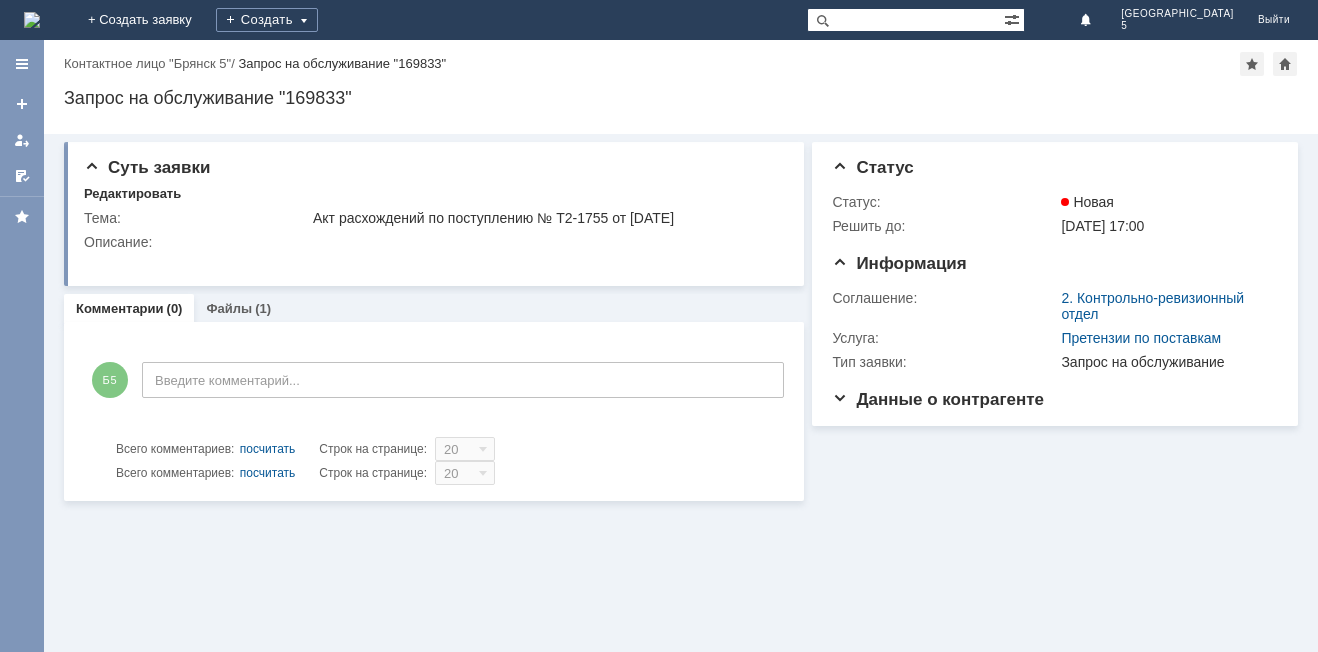 scroll, scrollTop: 0, scrollLeft: 0, axis: both 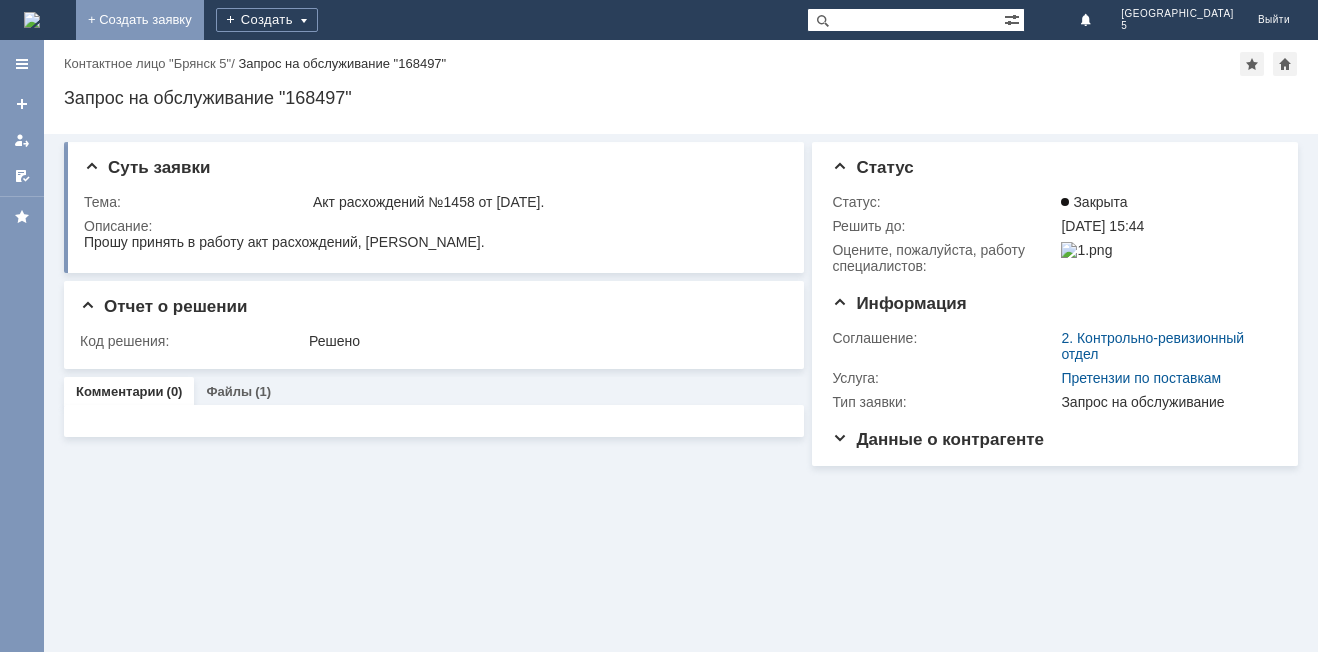 click on "+ Создать заявку" at bounding box center (140, 20) 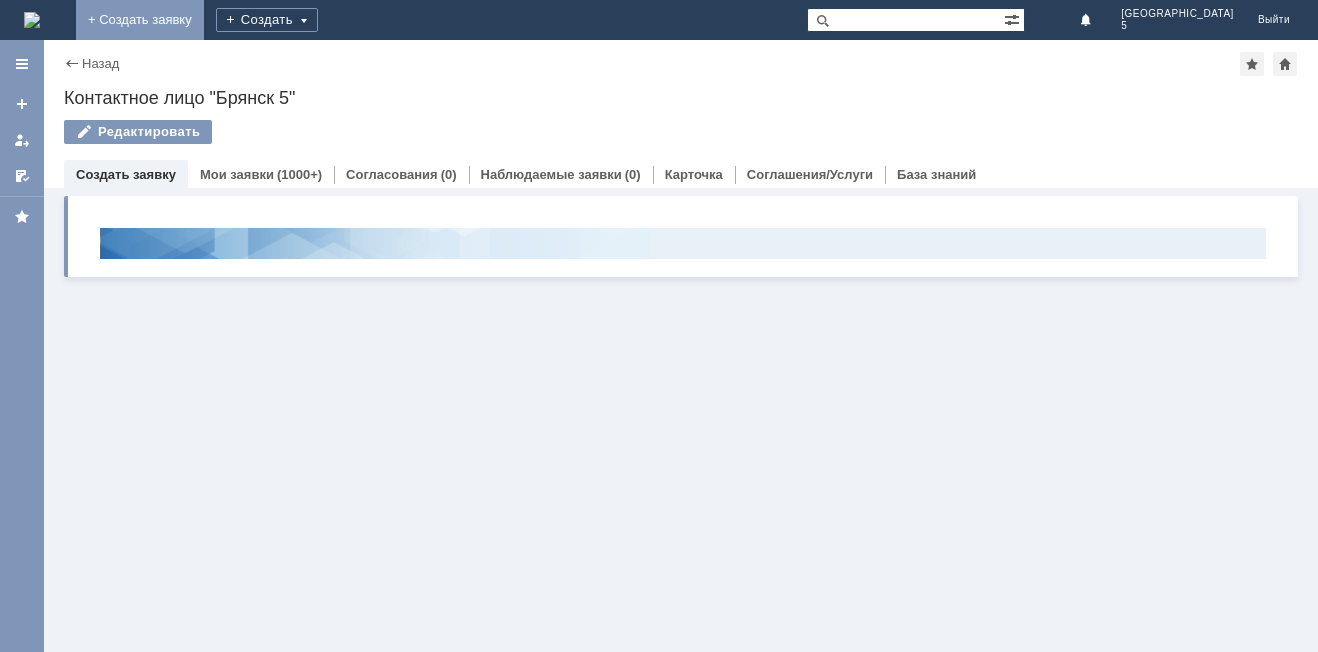 scroll, scrollTop: 0, scrollLeft: 0, axis: both 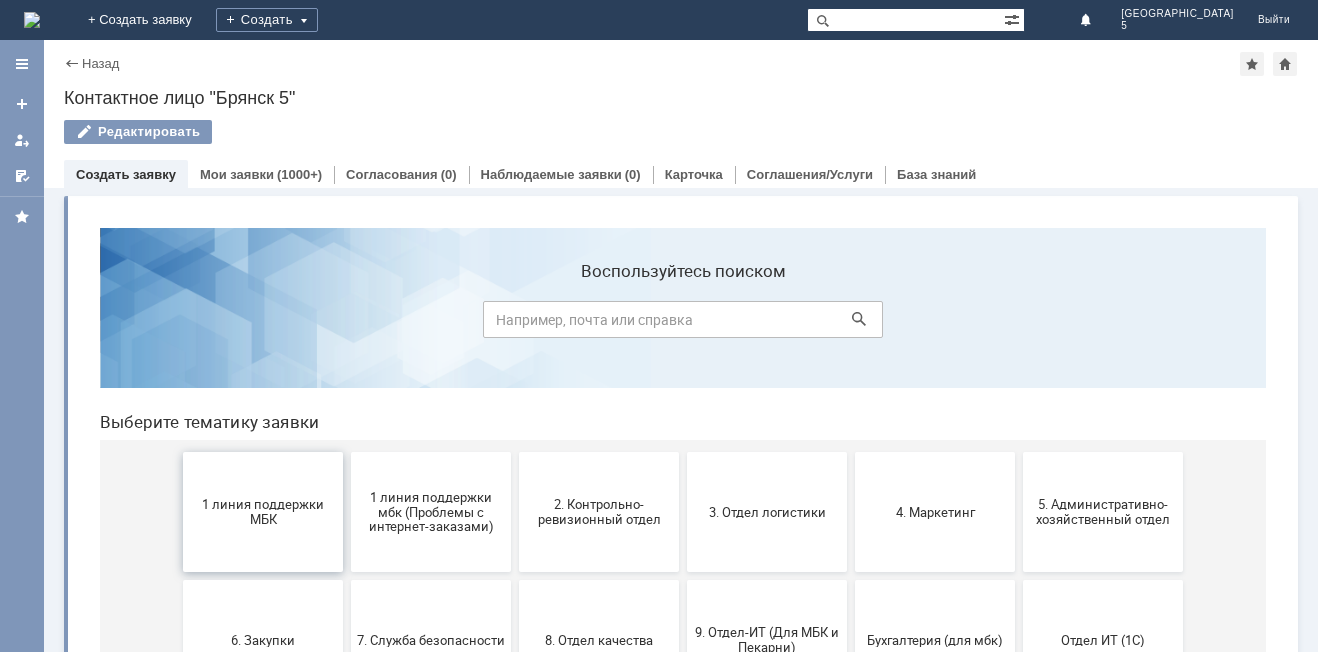 click on "1 линия поддержки МБК" at bounding box center [263, 512] 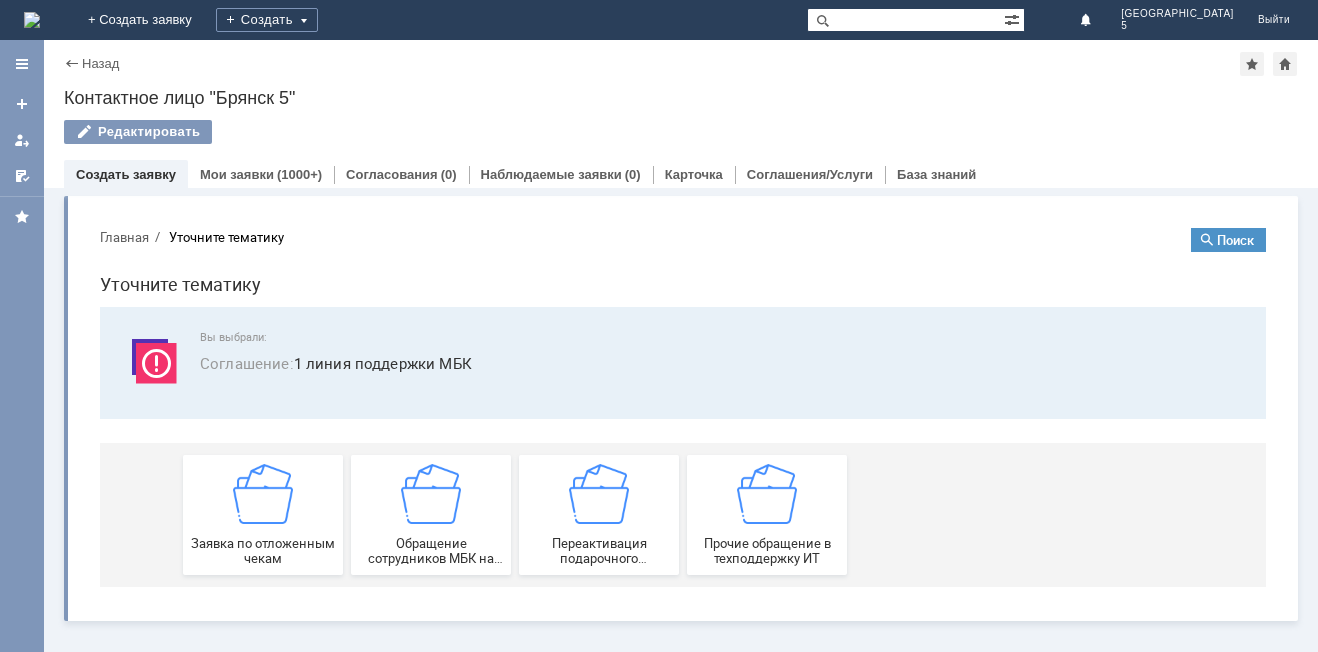 click at bounding box center (263, 494) 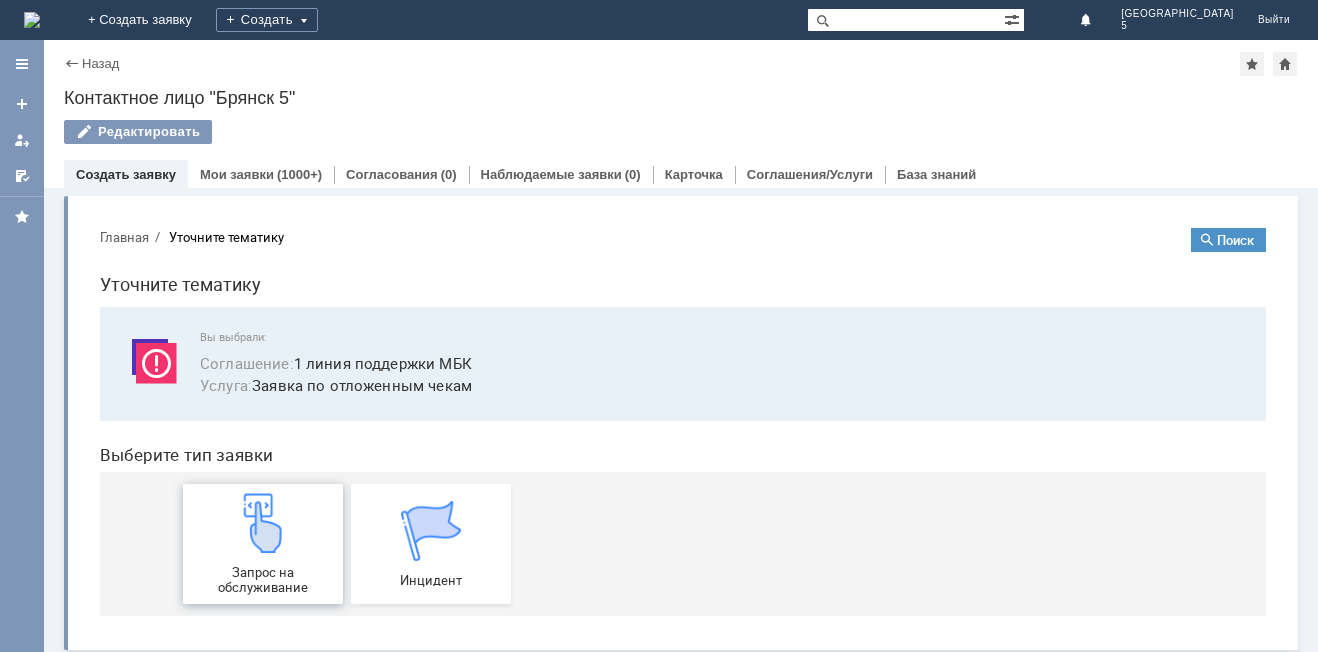 click at bounding box center [263, 523] 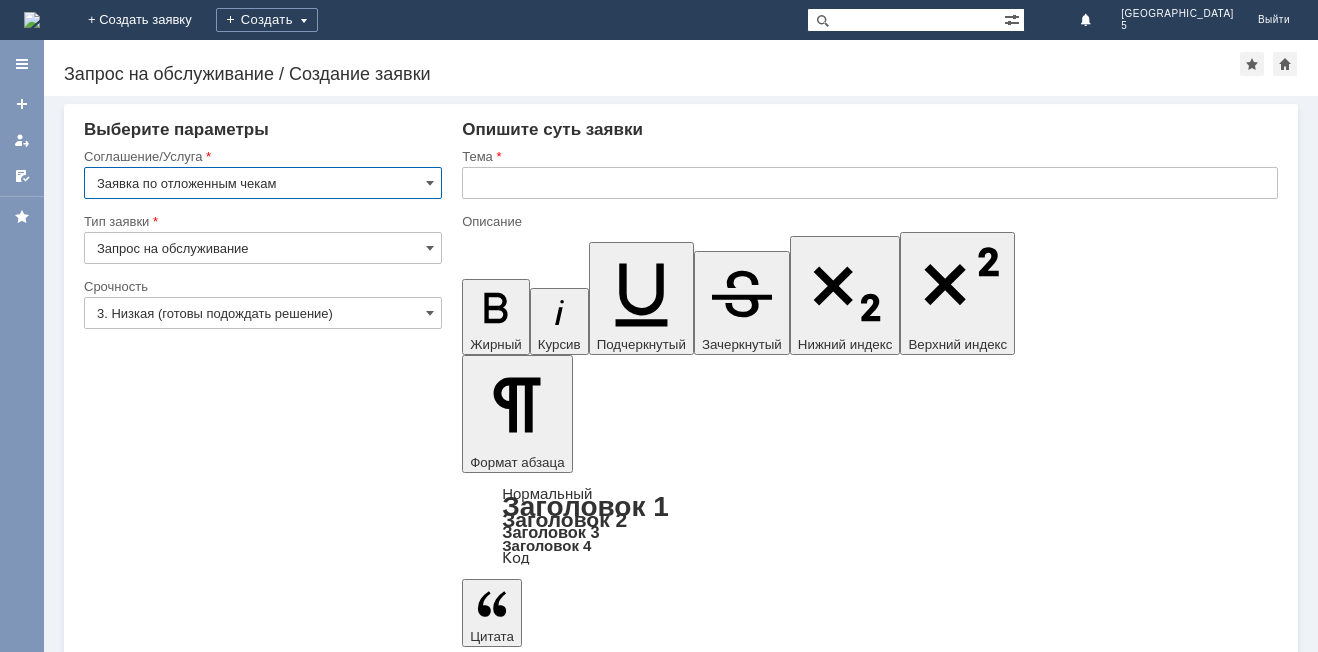 scroll, scrollTop: 0, scrollLeft: 0, axis: both 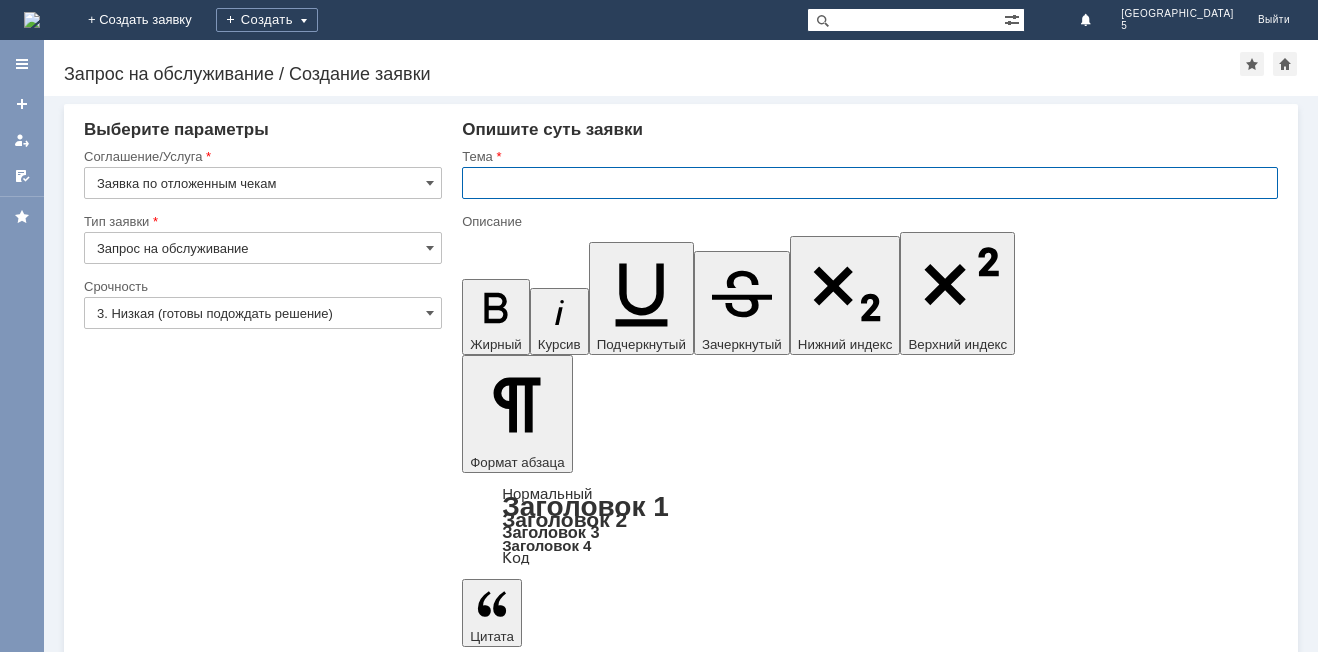 click at bounding box center (870, 183) 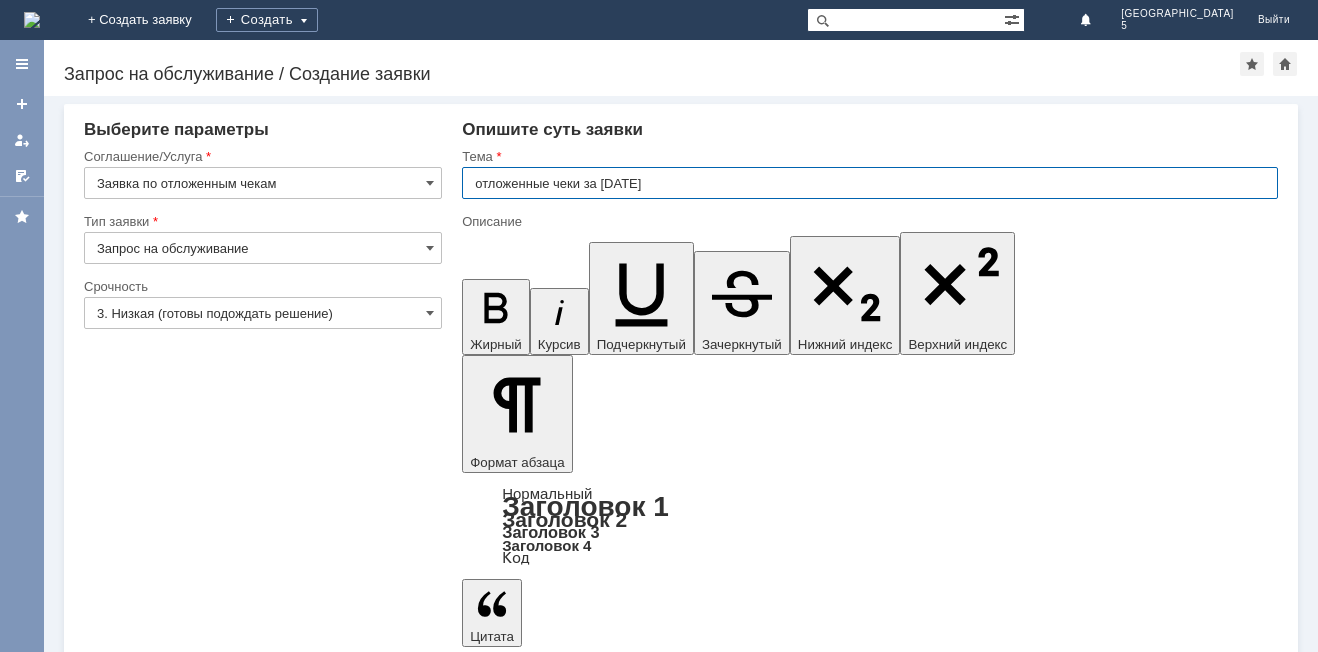 type on "отложенные чеки за [DATE]" 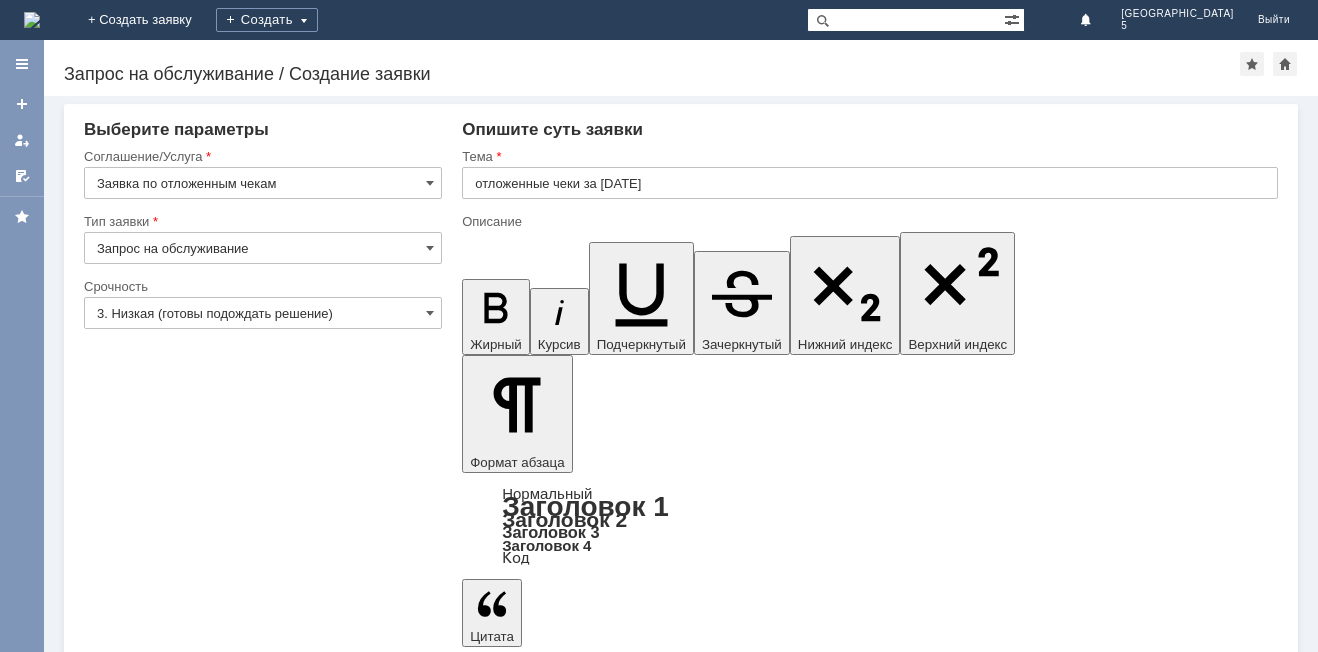 click at bounding box center (625, 5389) 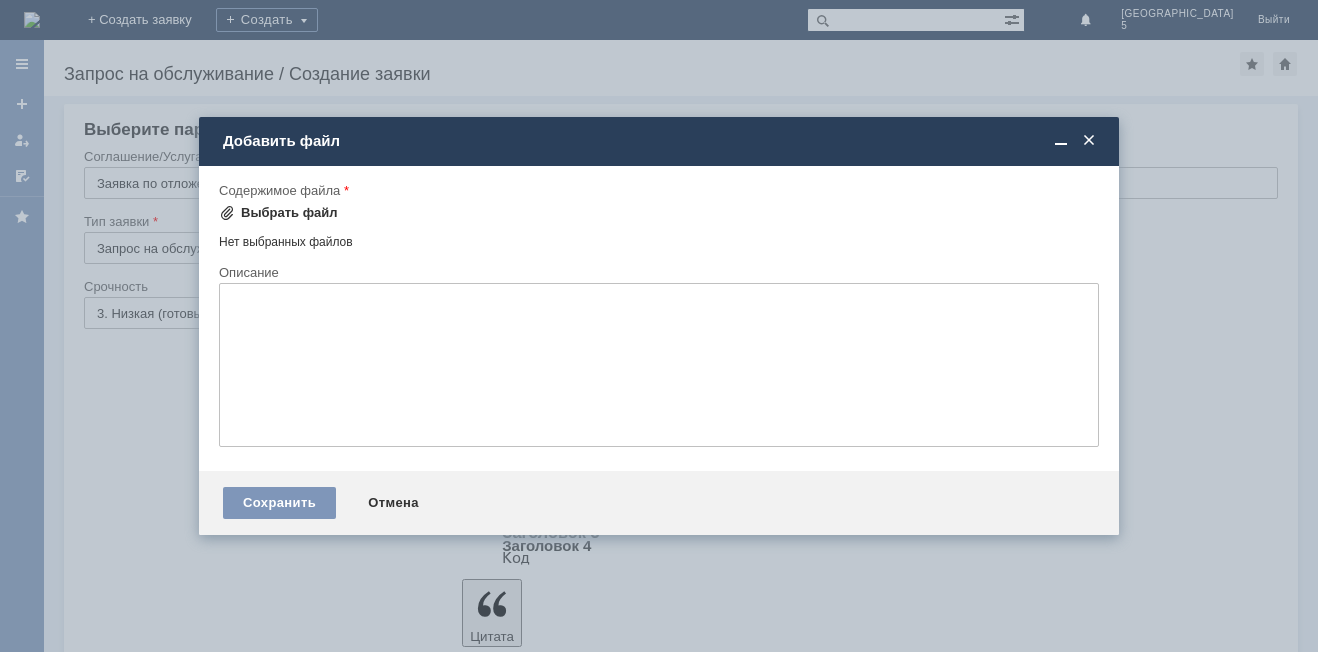 click at bounding box center (227, 213) 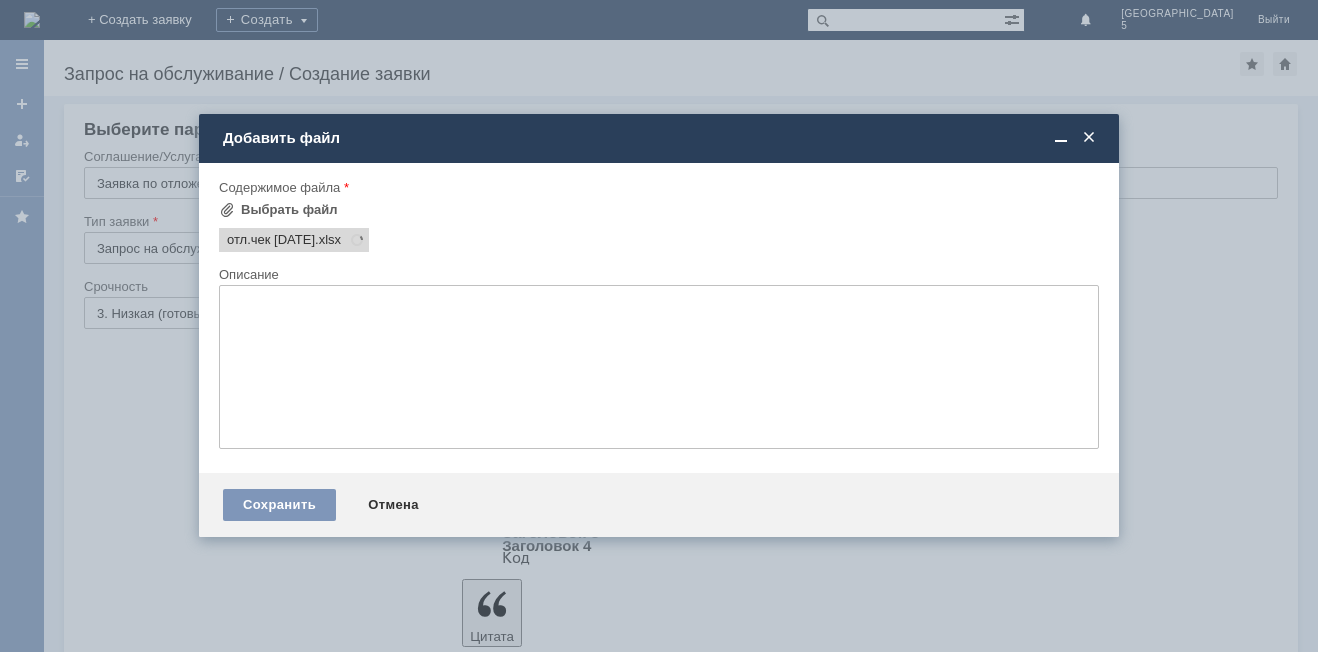 scroll, scrollTop: 0, scrollLeft: 0, axis: both 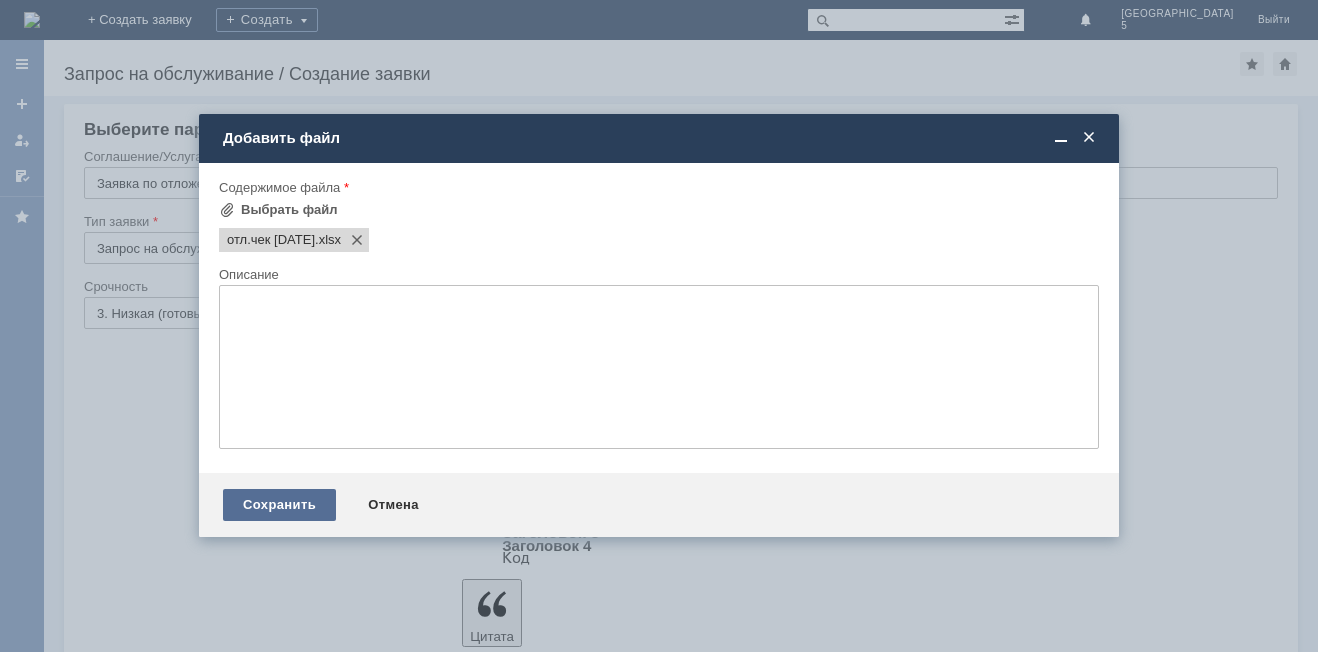 click on "Сохранить" at bounding box center (279, 505) 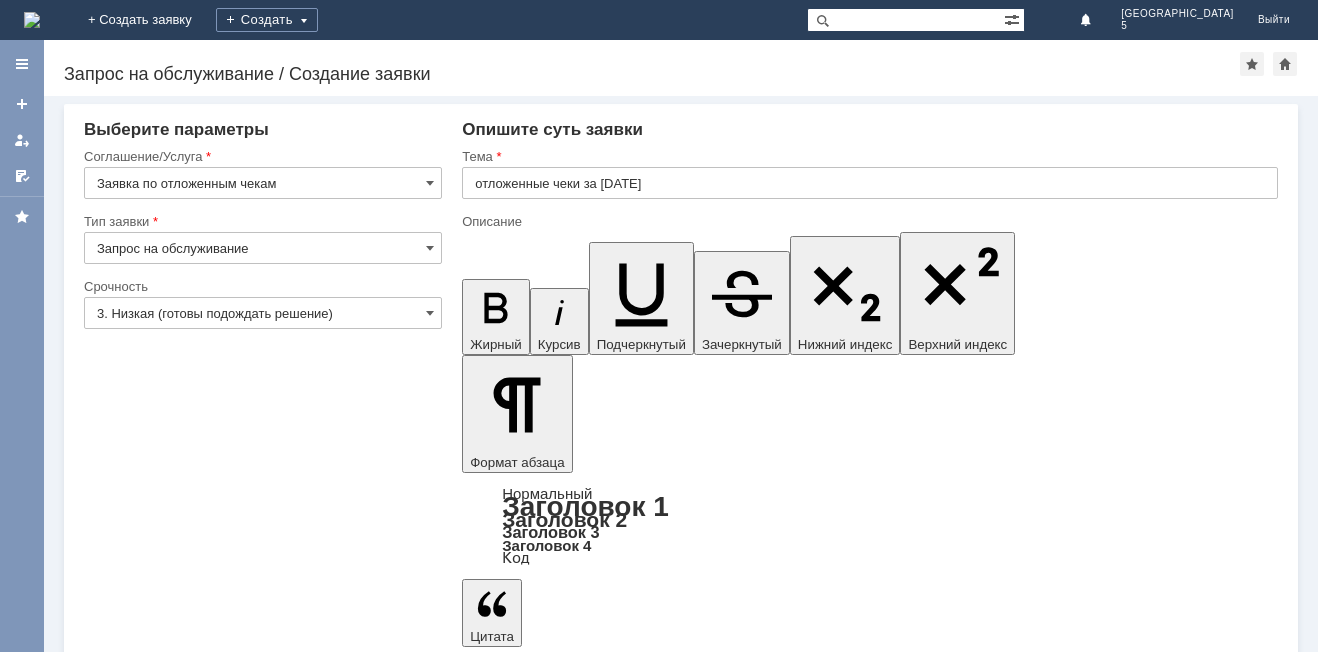 click on "Сохранить" at bounding box center (144, 5623) 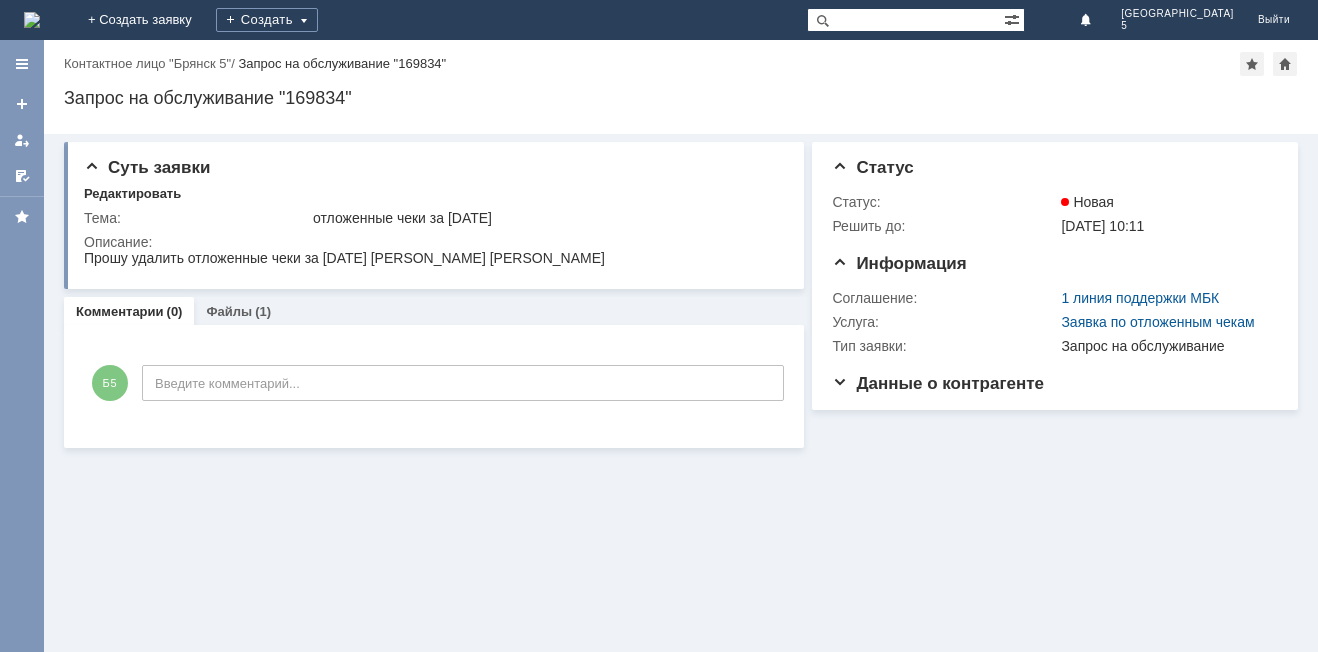 scroll, scrollTop: 0, scrollLeft: 0, axis: both 